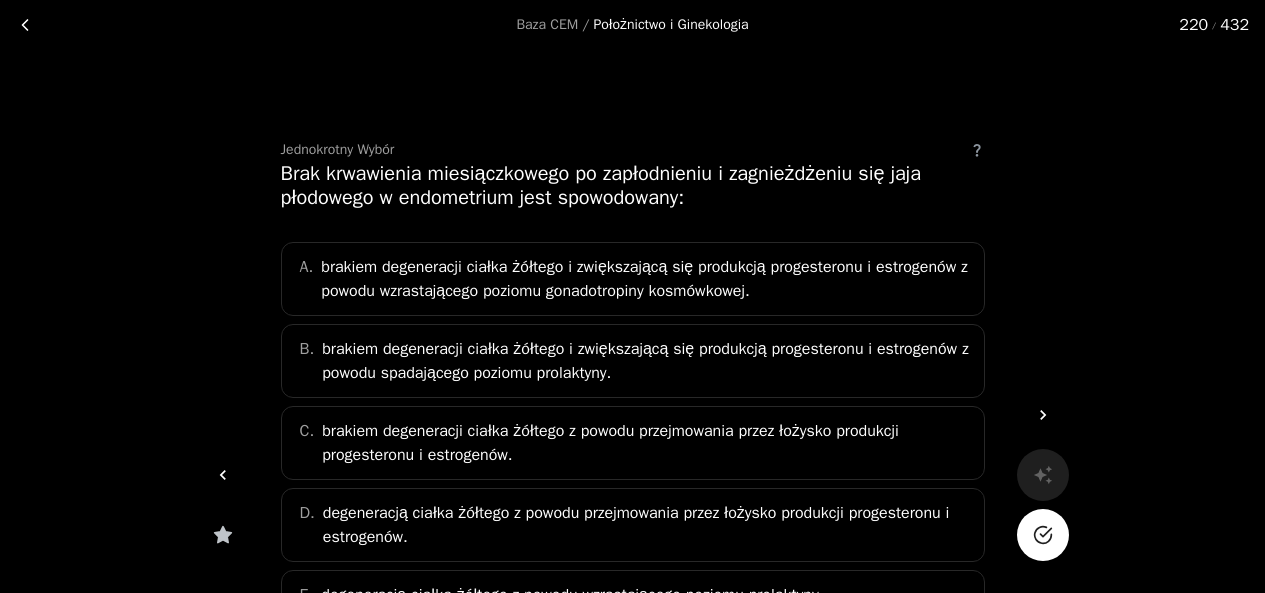 scroll, scrollTop: 103, scrollLeft: 0, axis: vertical 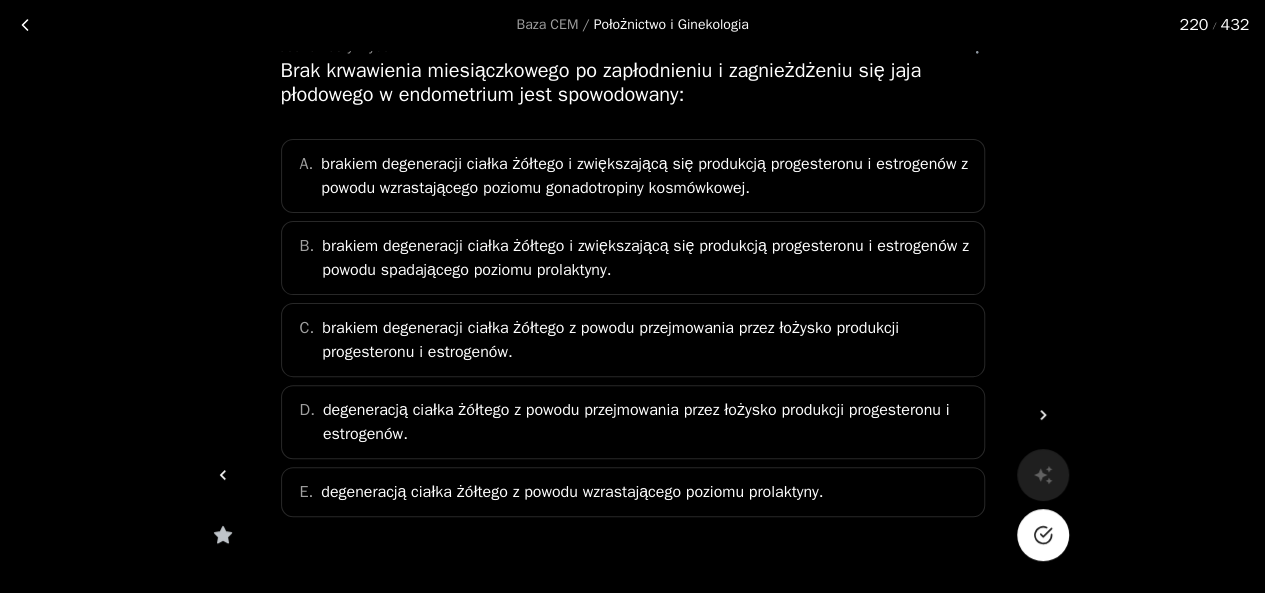click at bounding box center [25, 25] 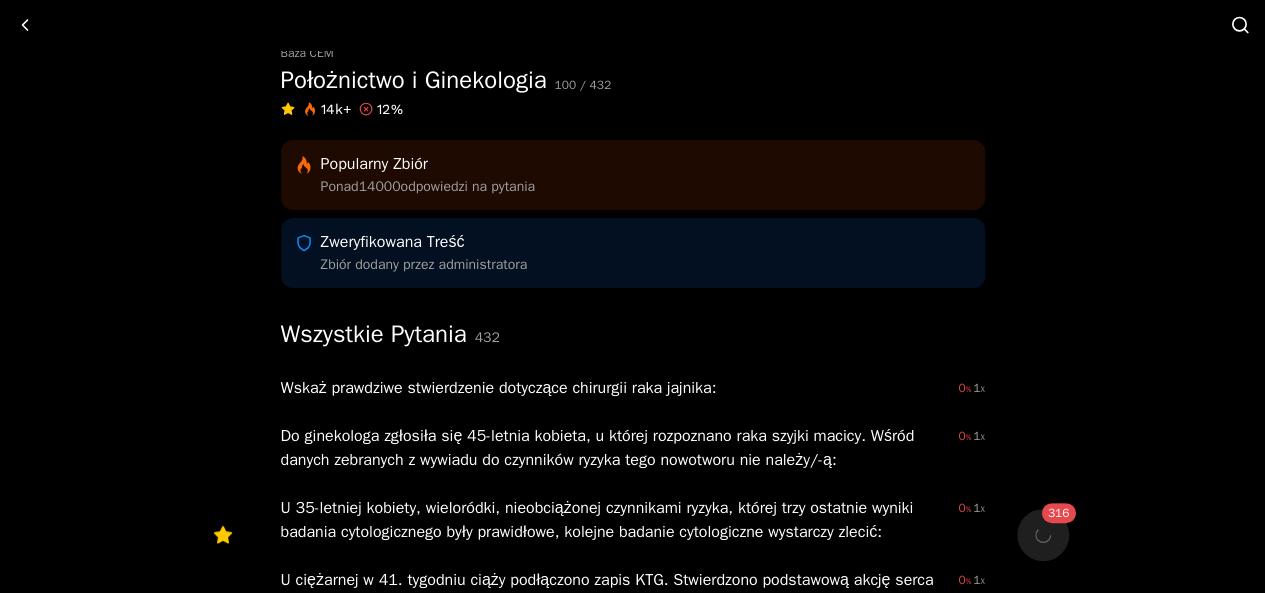 click at bounding box center (1240, 25) 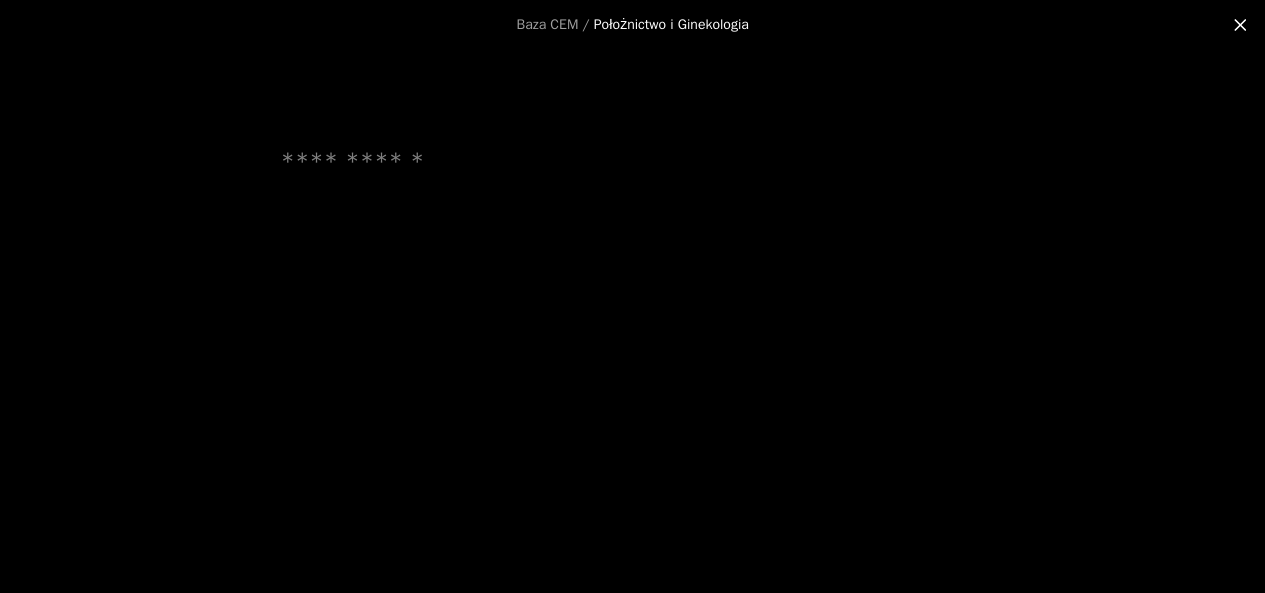 scroll, scrollTop: 0, scrollLeft: 0, axis: both 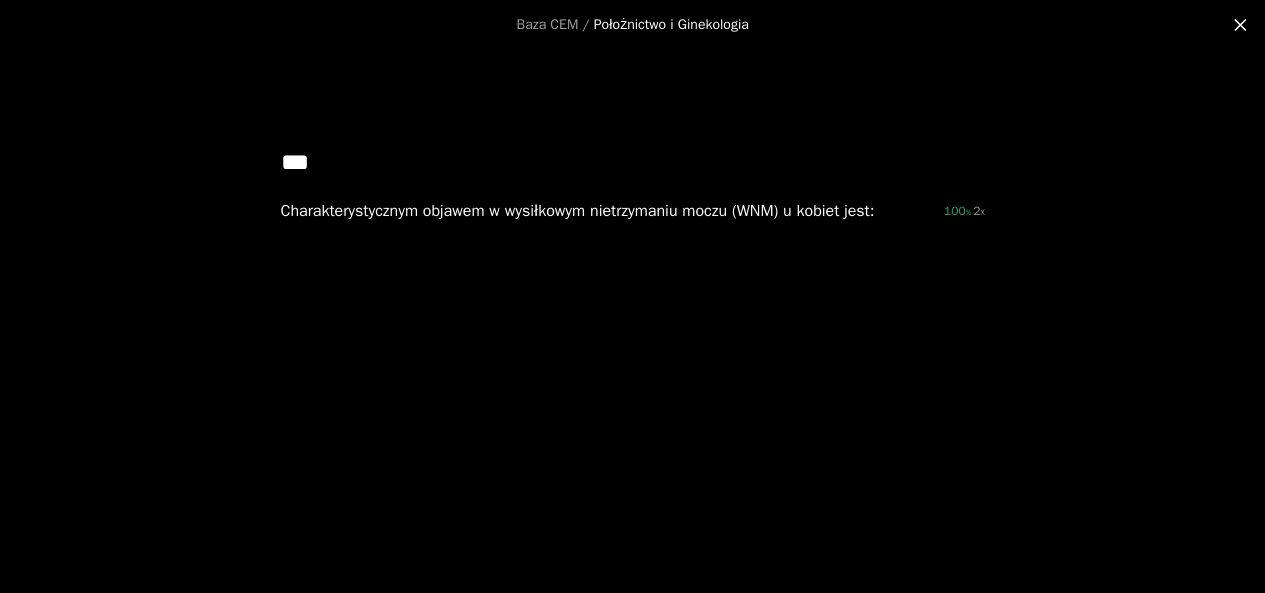 type on "***" 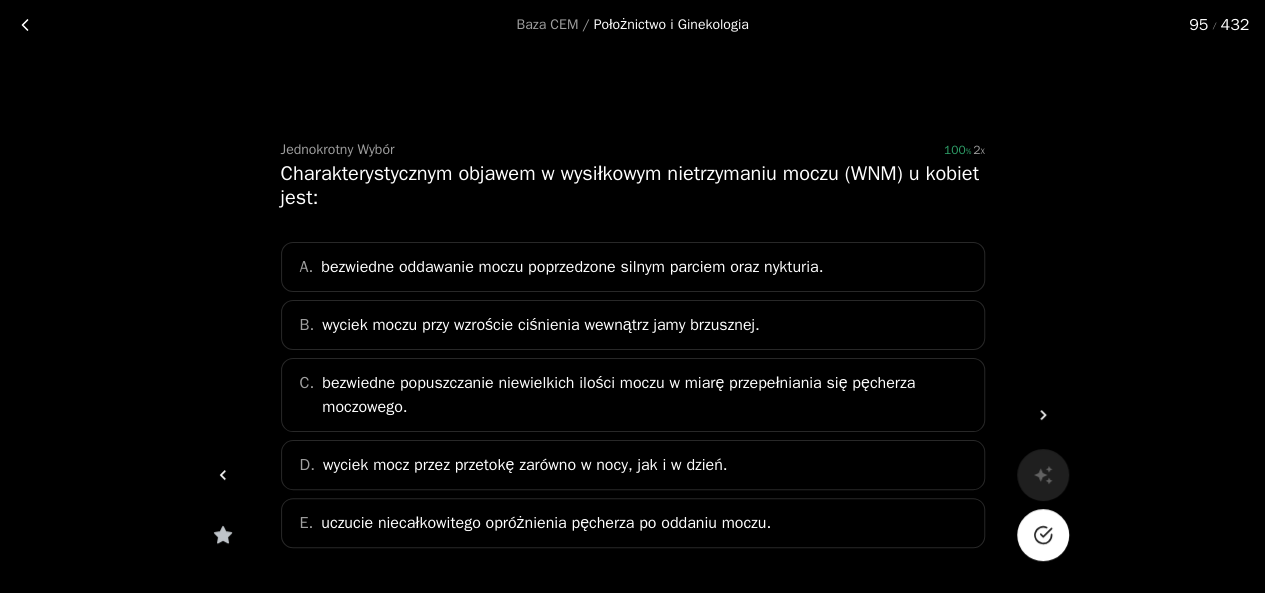 click on "B.   wyciek moczu przy wzroście ciśnienia wewnątrz jamy brzusznej." at bounding box center (633, 325) 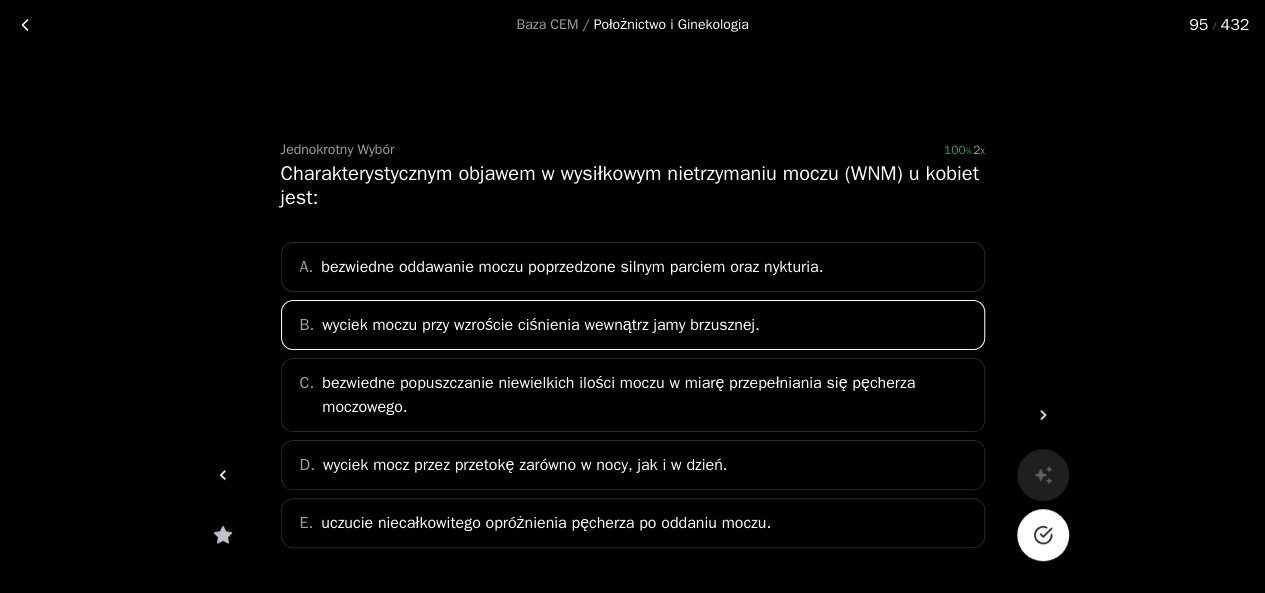 click at bounding box center [1043, 535] 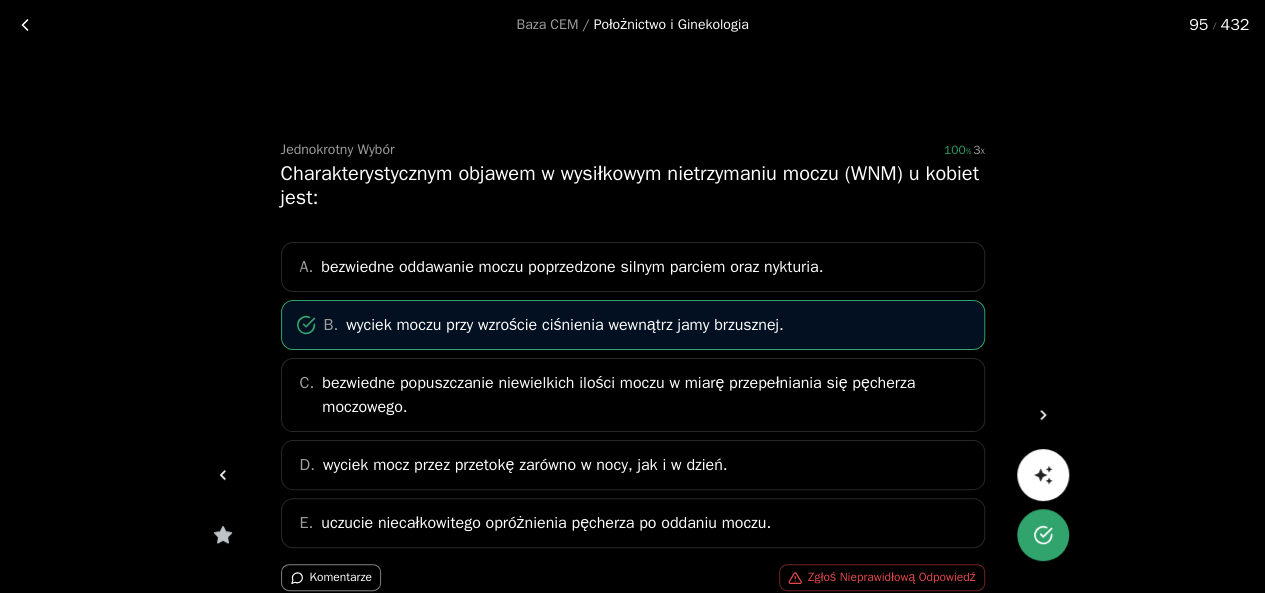 click at bounding box center (25, 25) 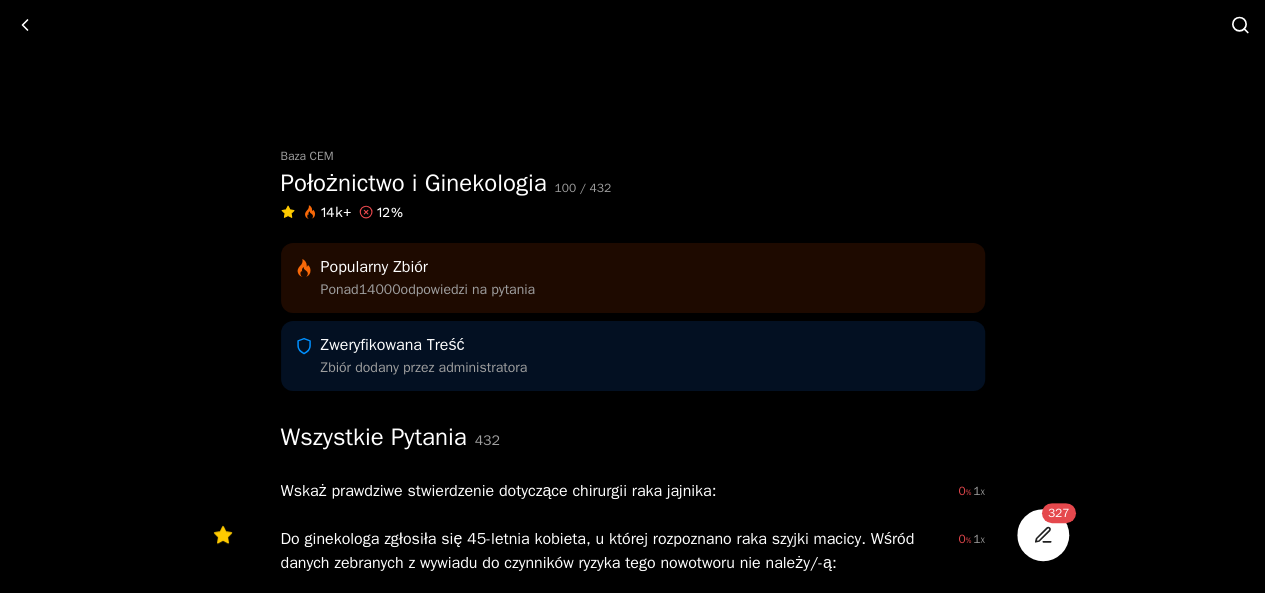 click at bounding box center [1240, 25] 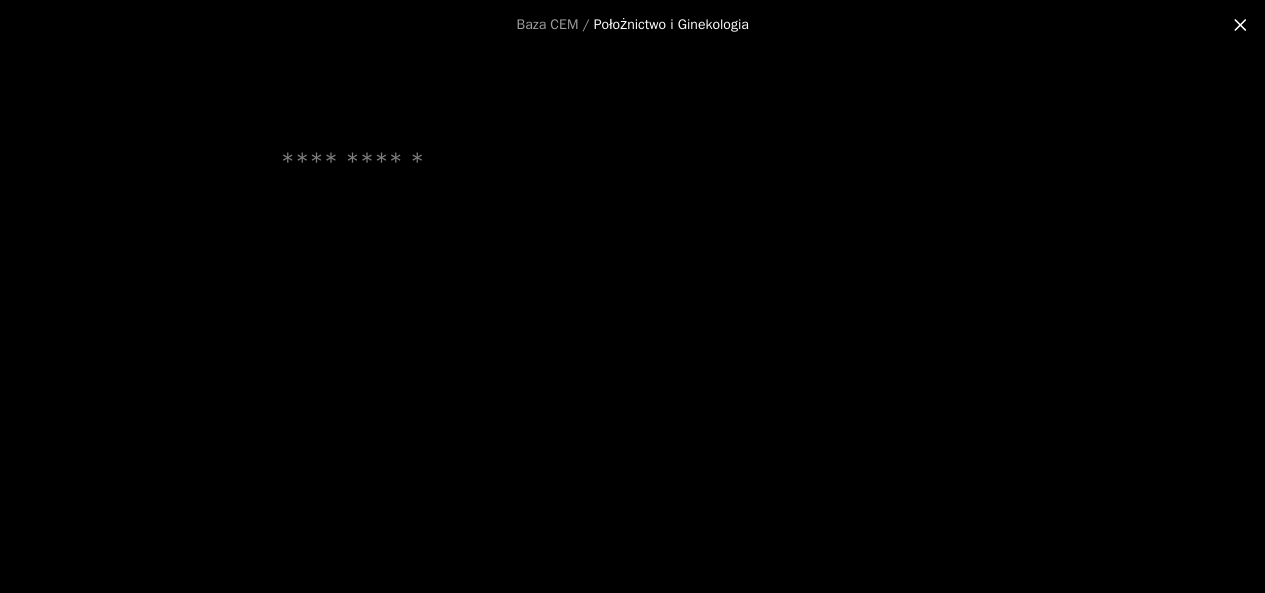 click at bounding box center [633, 162] 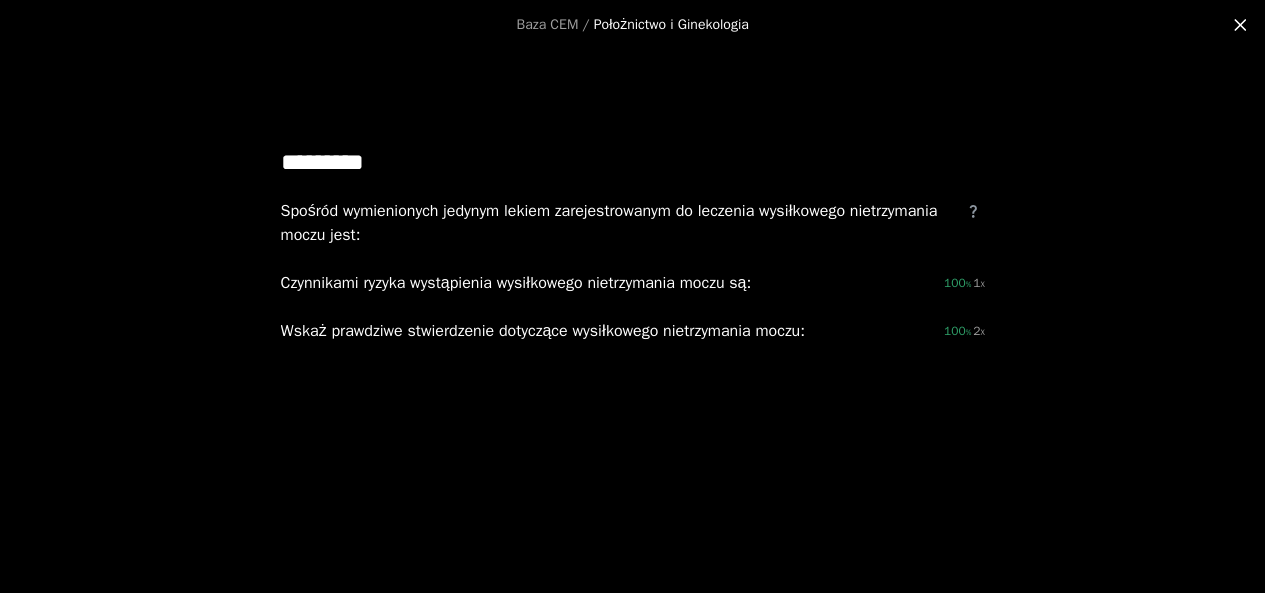 type on "*********" 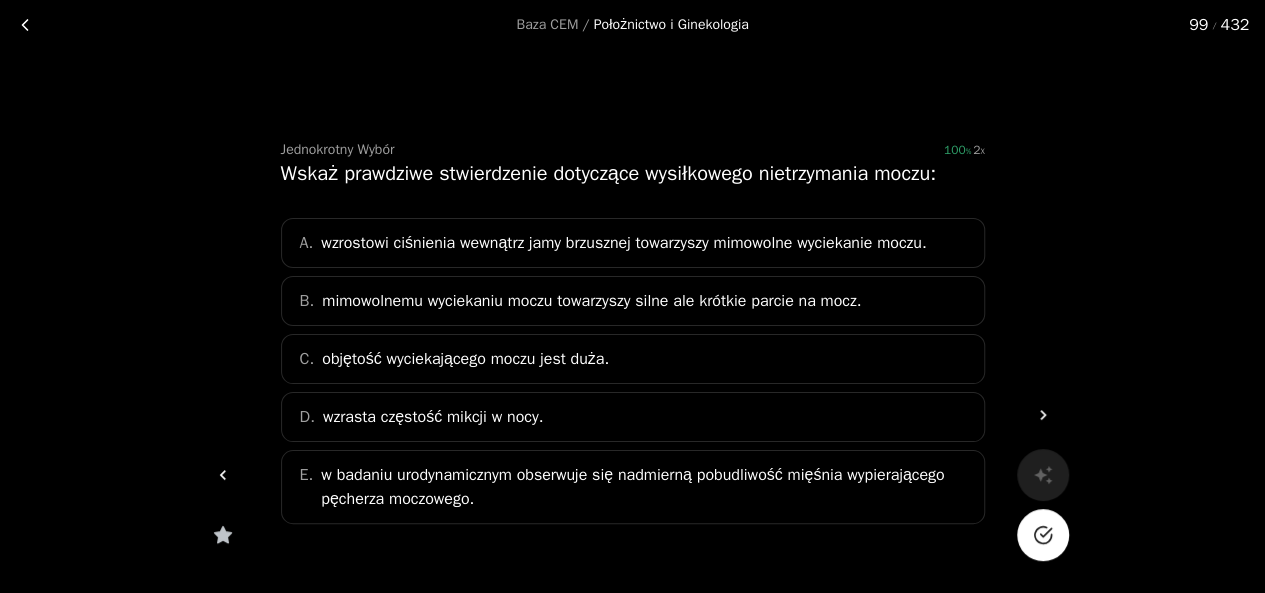 click on "mimowolnemu wyciekaniu moczu towarzyszy silne ale krótkie parcie na mocz." at bounding box center (591, 301) 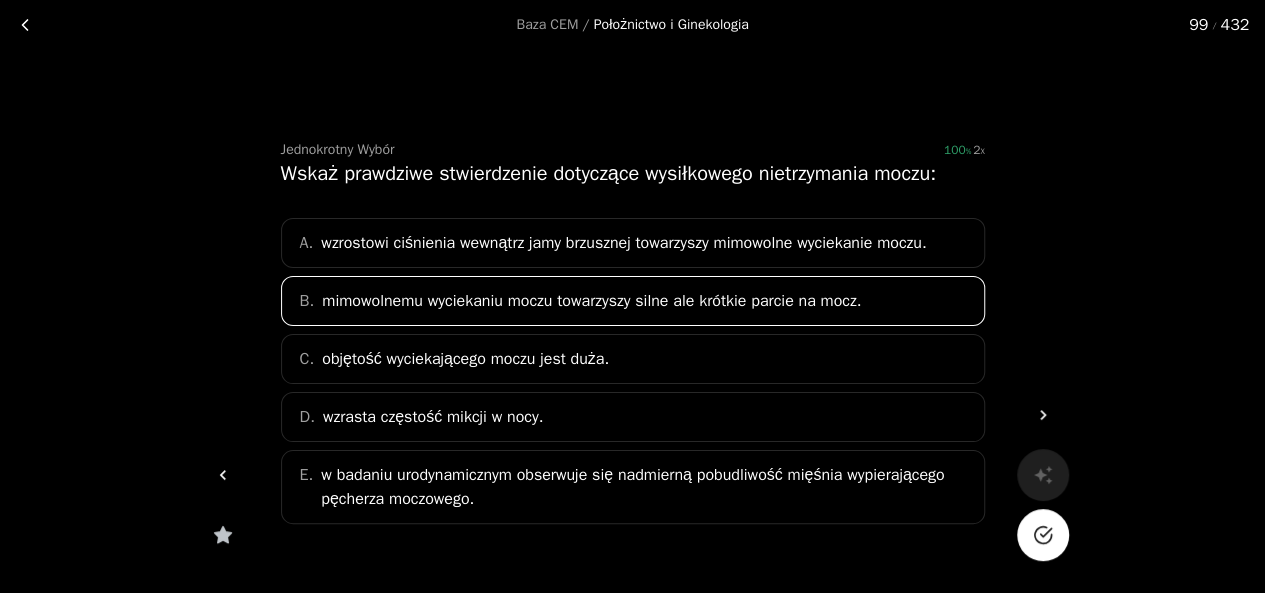 click on "wzrostowi ciśnienia wewnątrz jamy brzusznej towarzyszy mimowolne wyciekanie moczu." at bounding box center (623, 243) 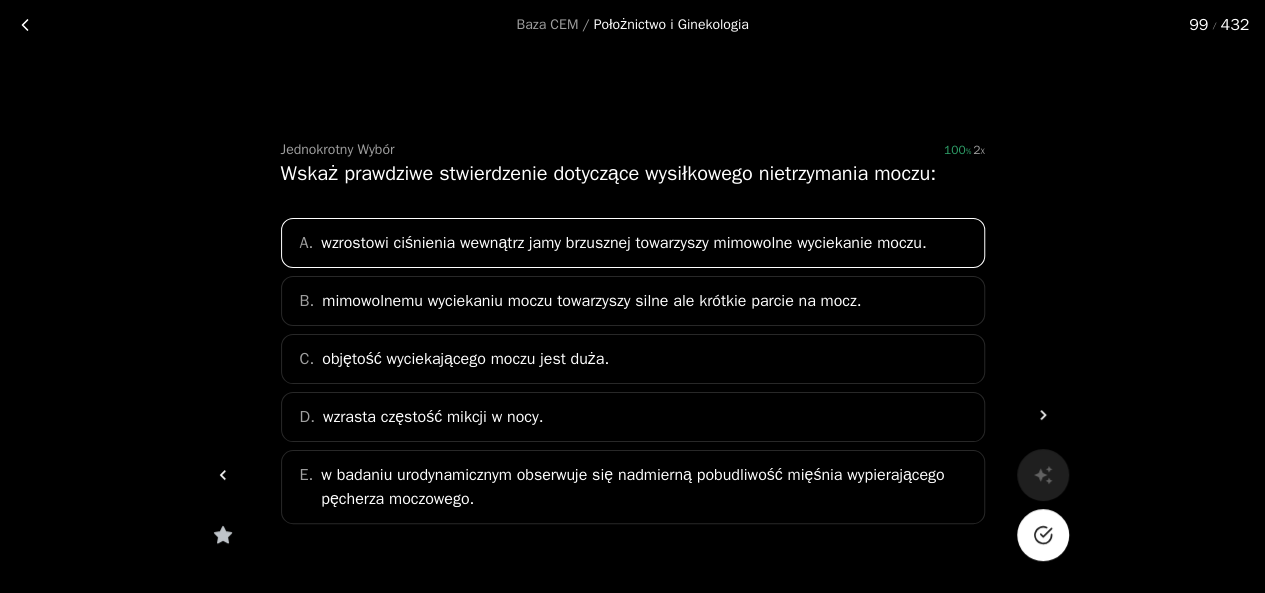 click at bounding box center [1042, 535] 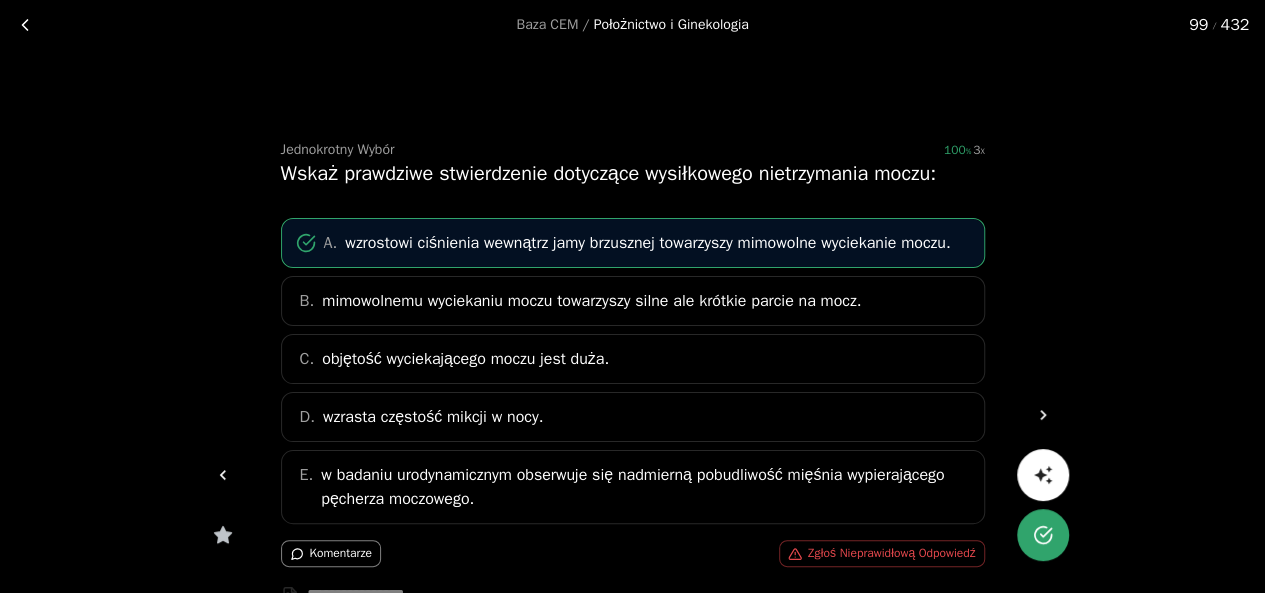 drag, startPoint x: 25, startPoint y: 22, endPoint x: 1194, endPoint y: 122, distance: 1173.2694 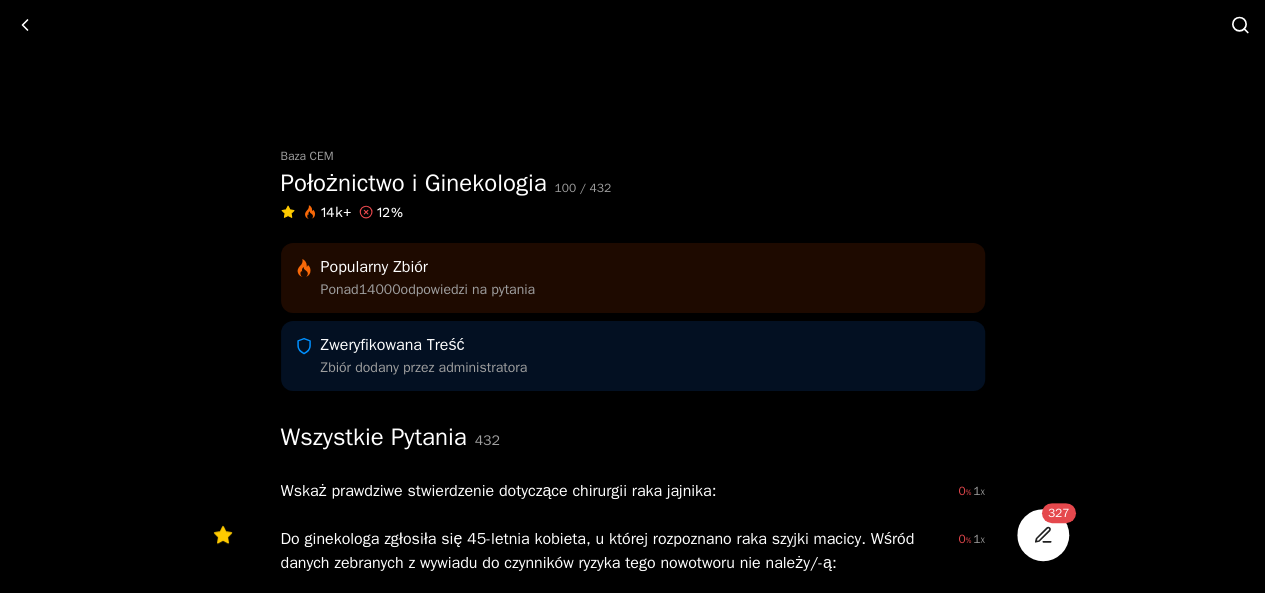 click at bounding box center (1240, 25) 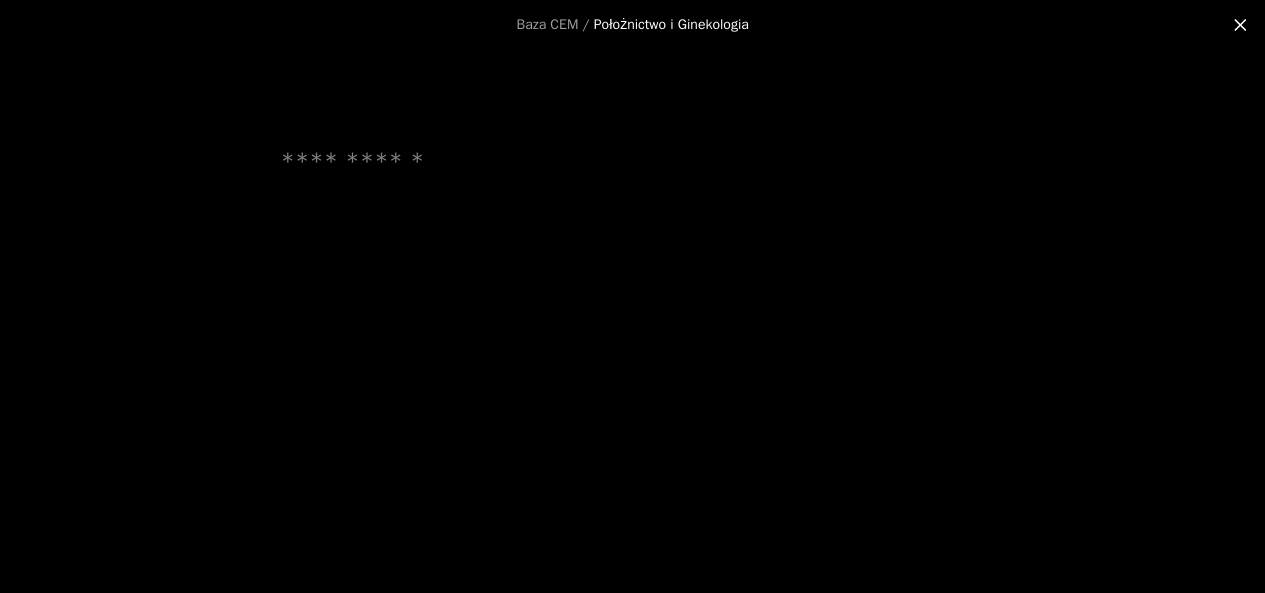 click at bounding box center (633, 194) 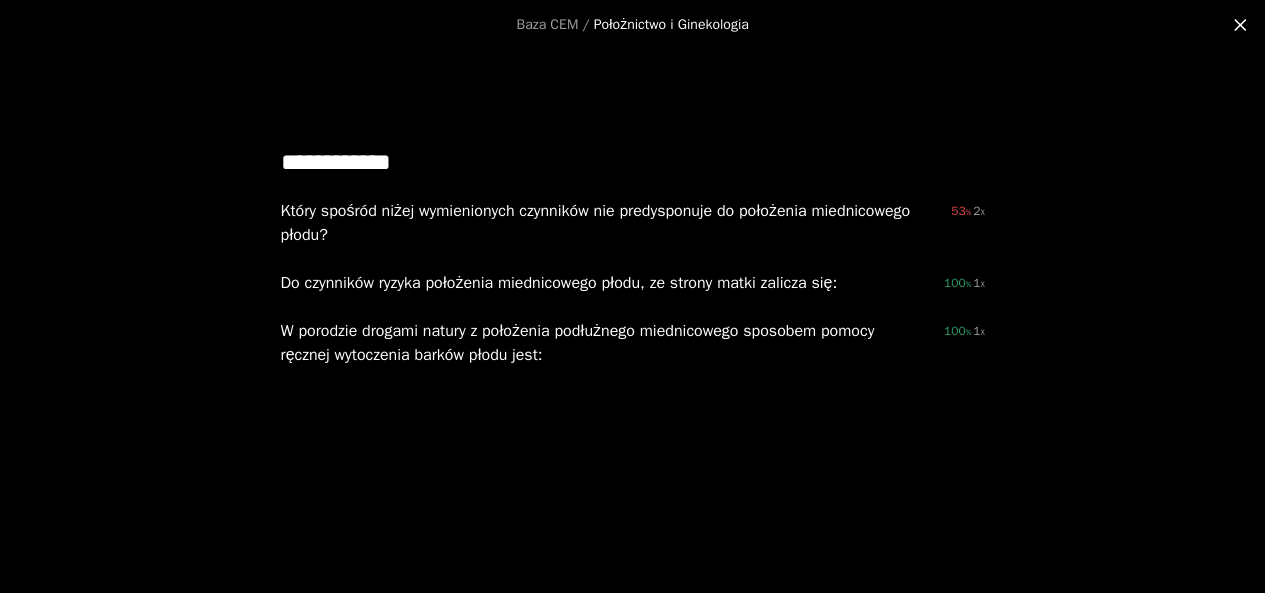 type on "**********" 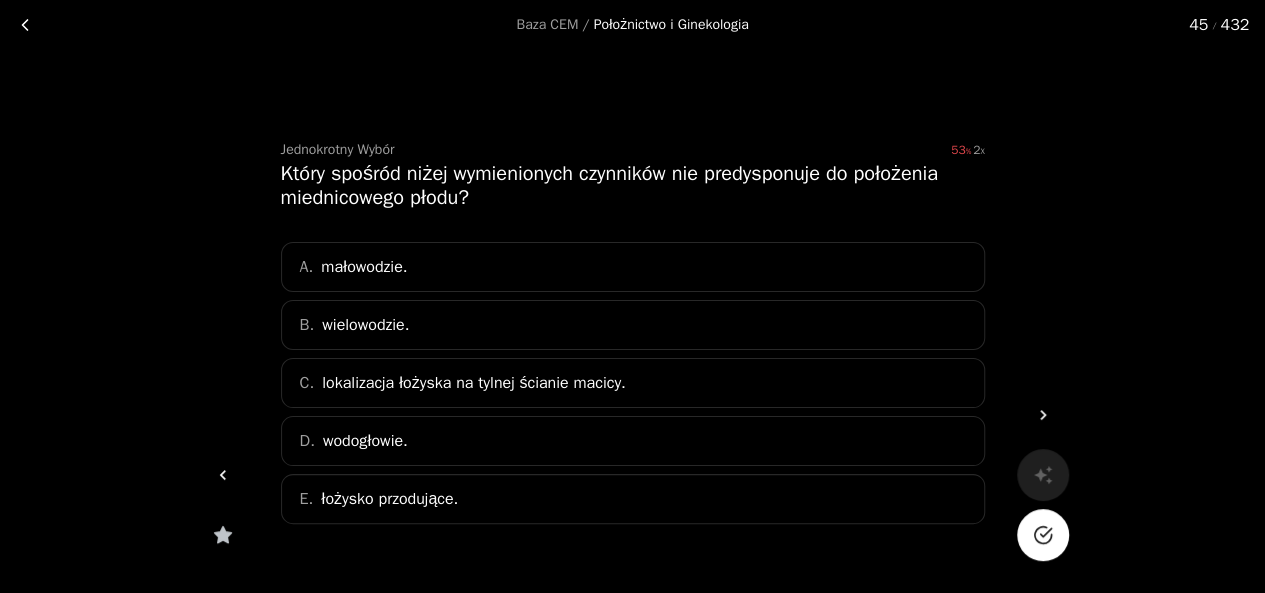 click on "A.   małowodzie." at bounding box center [633, 267] 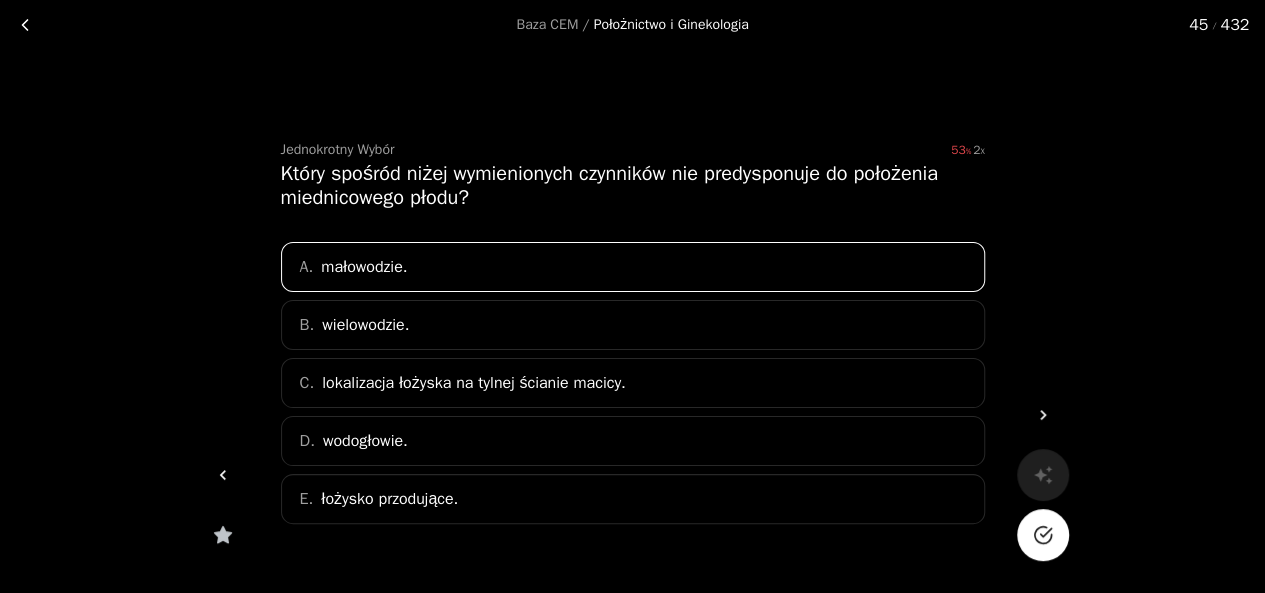 click at bounding box center [1043, 535] 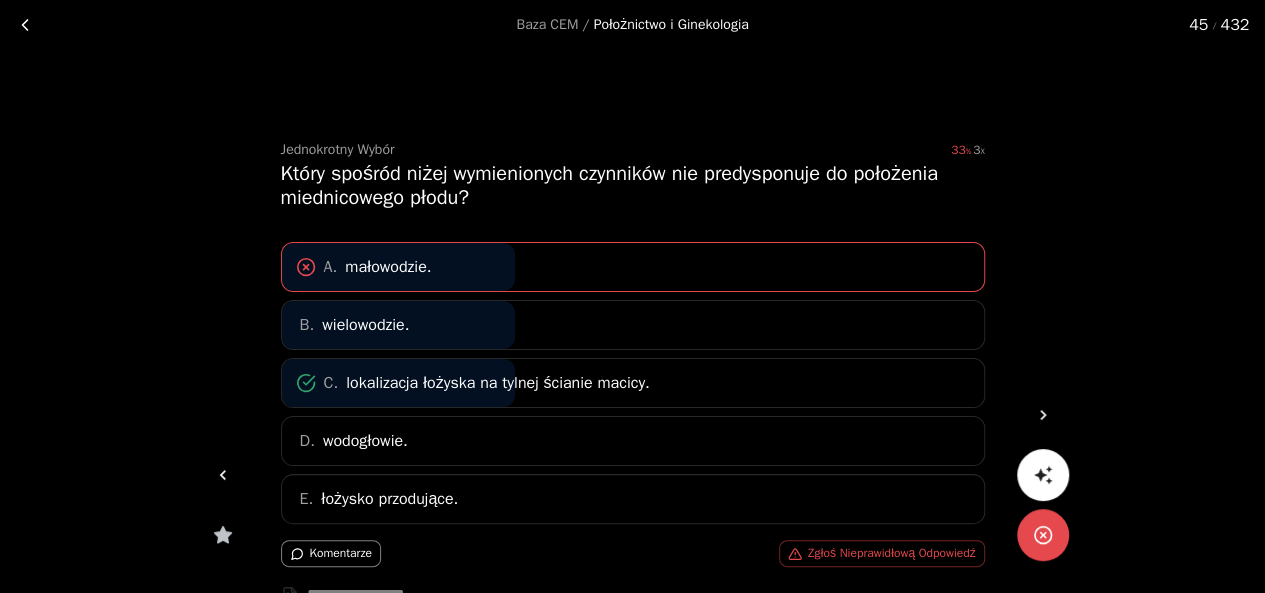 click at bounding box center [25, 25] 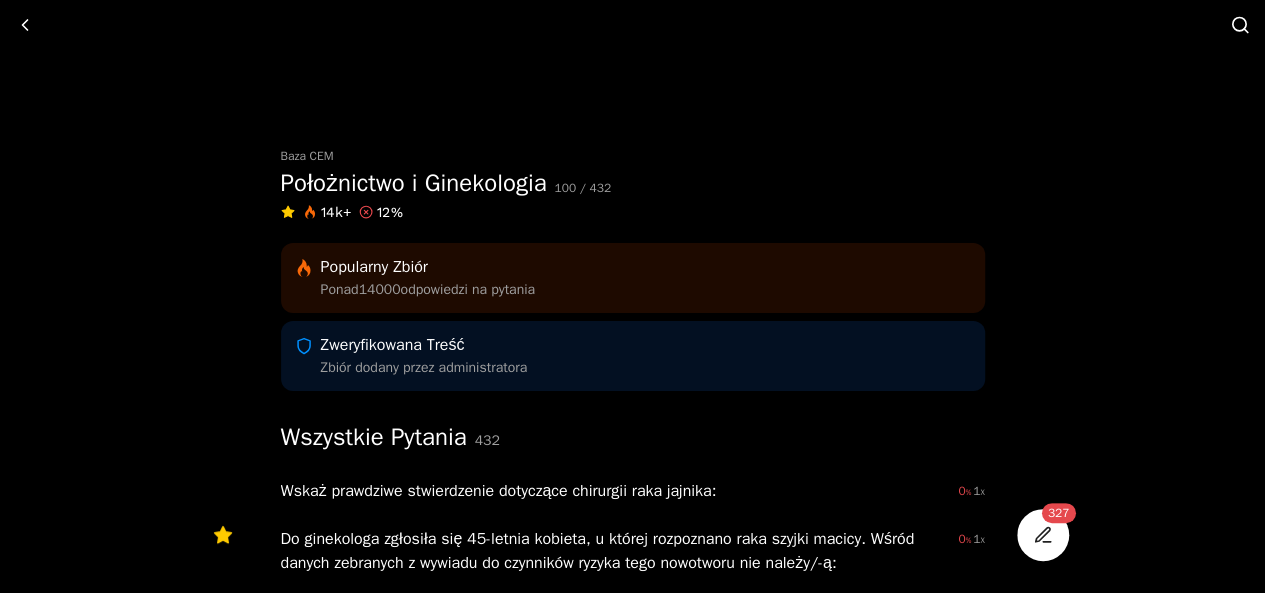 click at bounding box center (1240, 25) 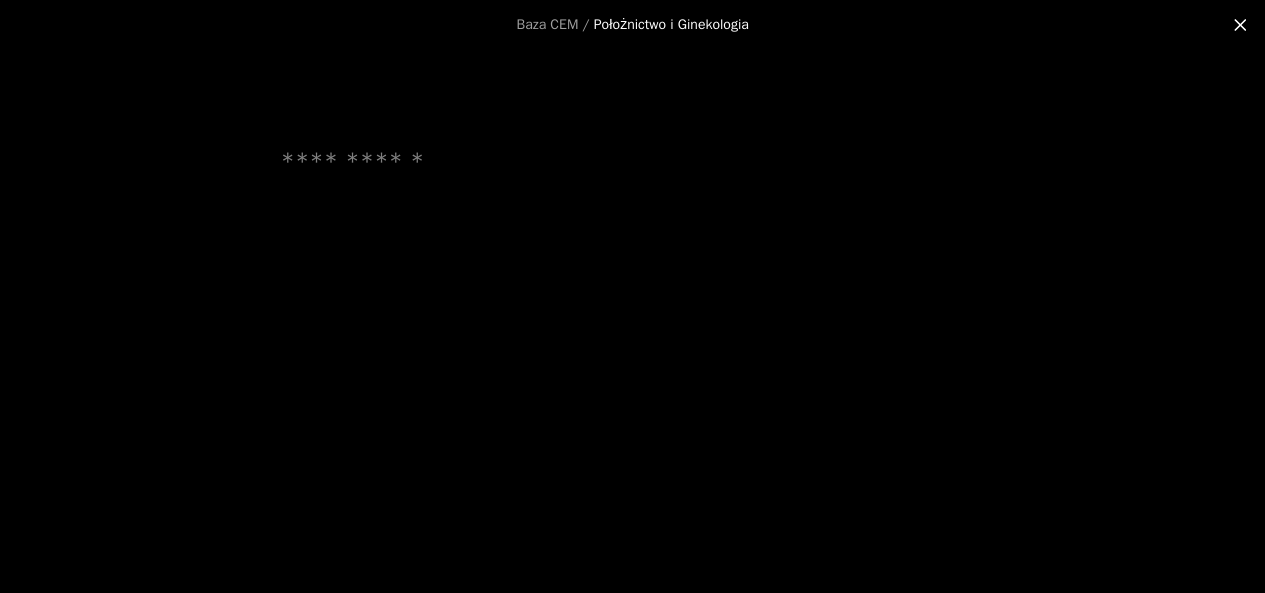 click at bounding box center (633, 194) 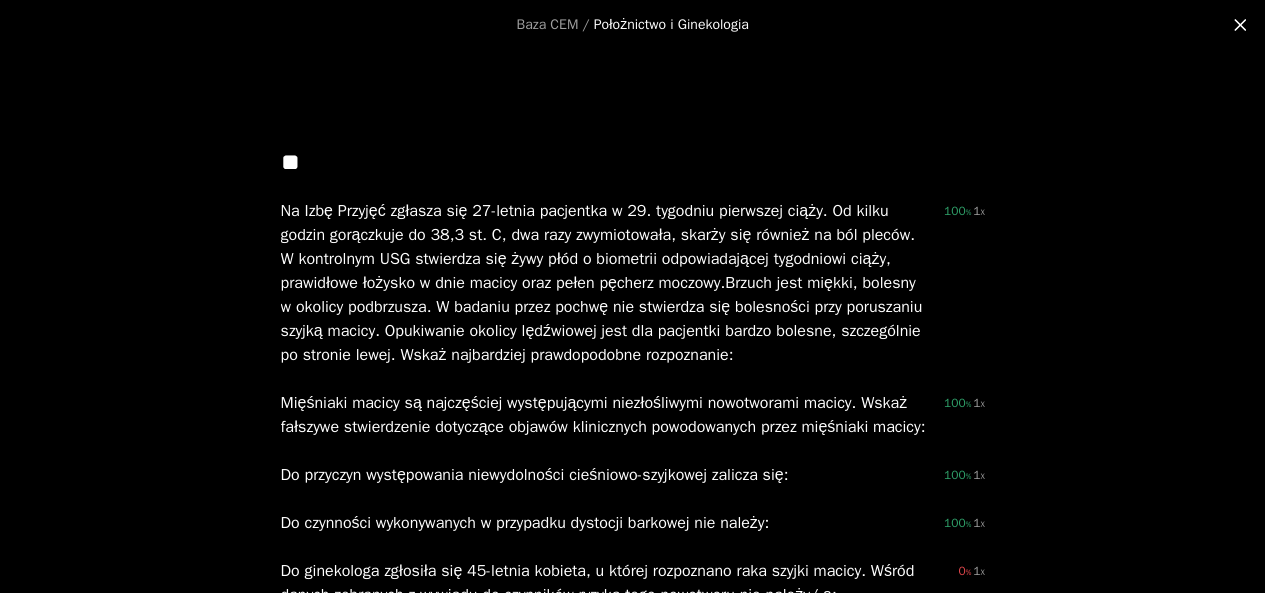 type on "**" 